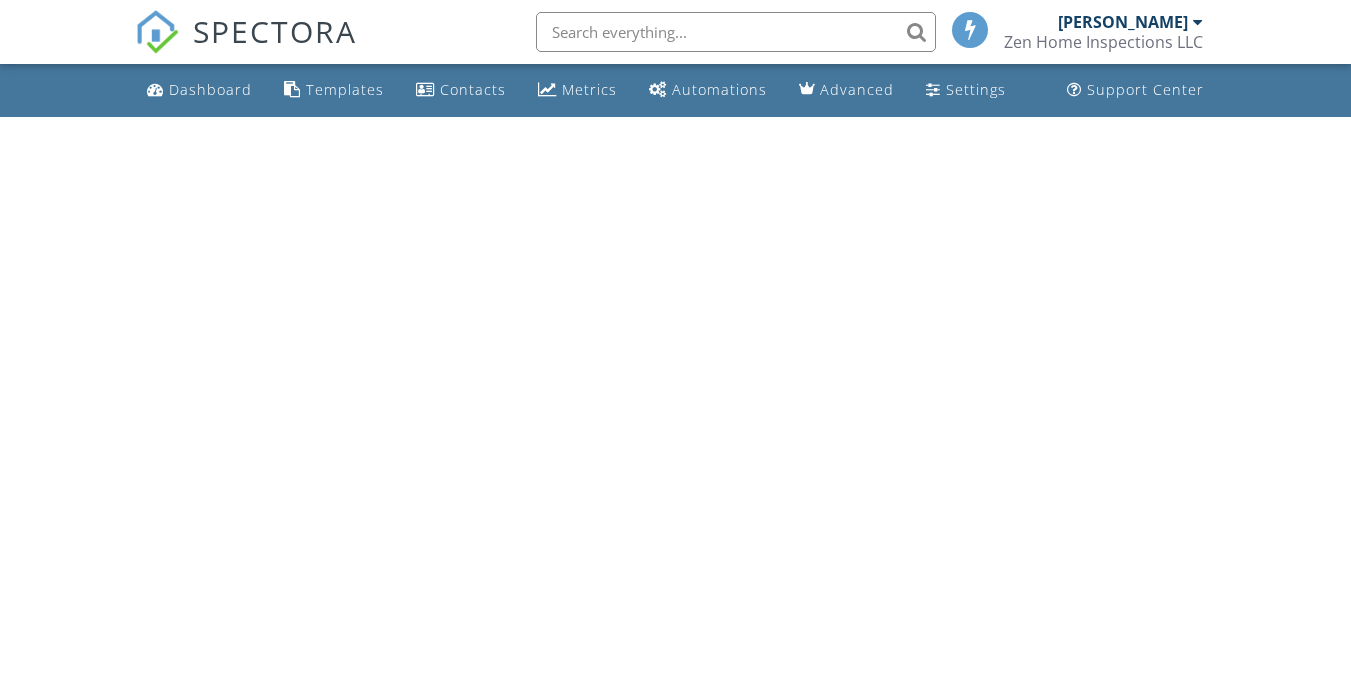 scroll, scrollTop: 0, scrollLeft: 0, axis: both 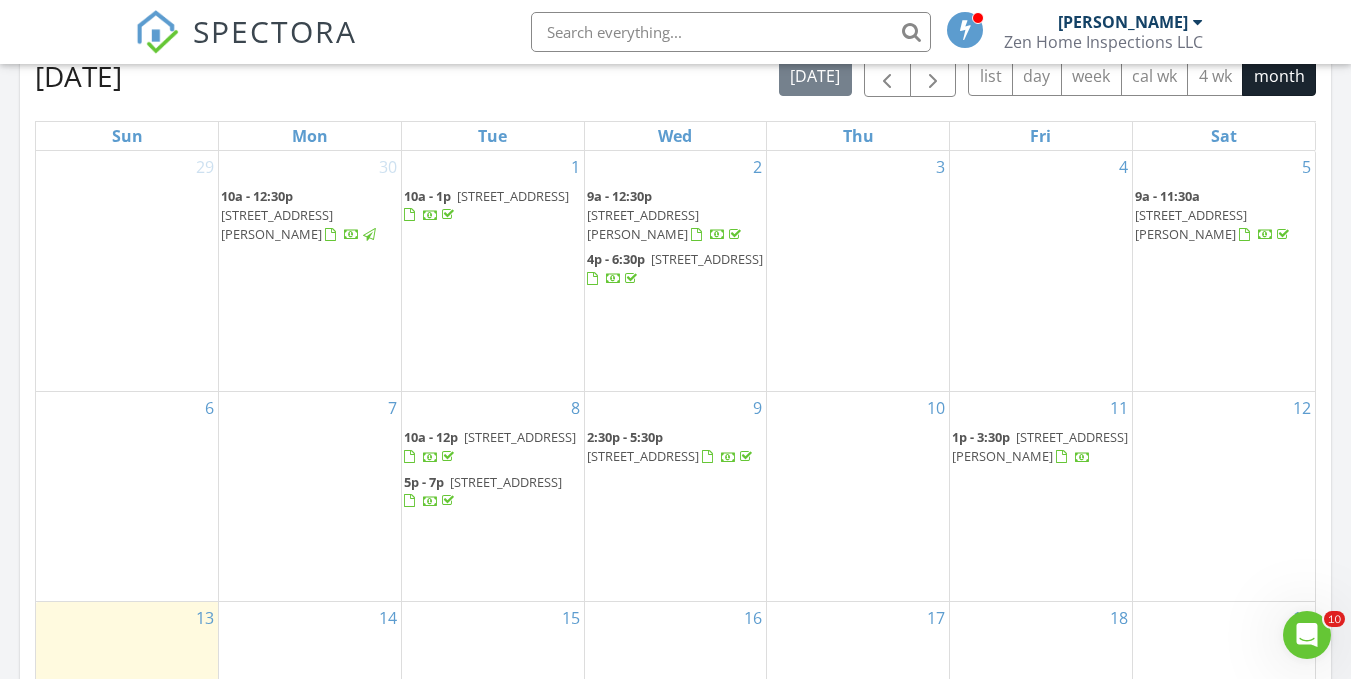 click on "2:30p - 5:30p
369 N main street, milltown  08850" at bounding box center (676, 447) 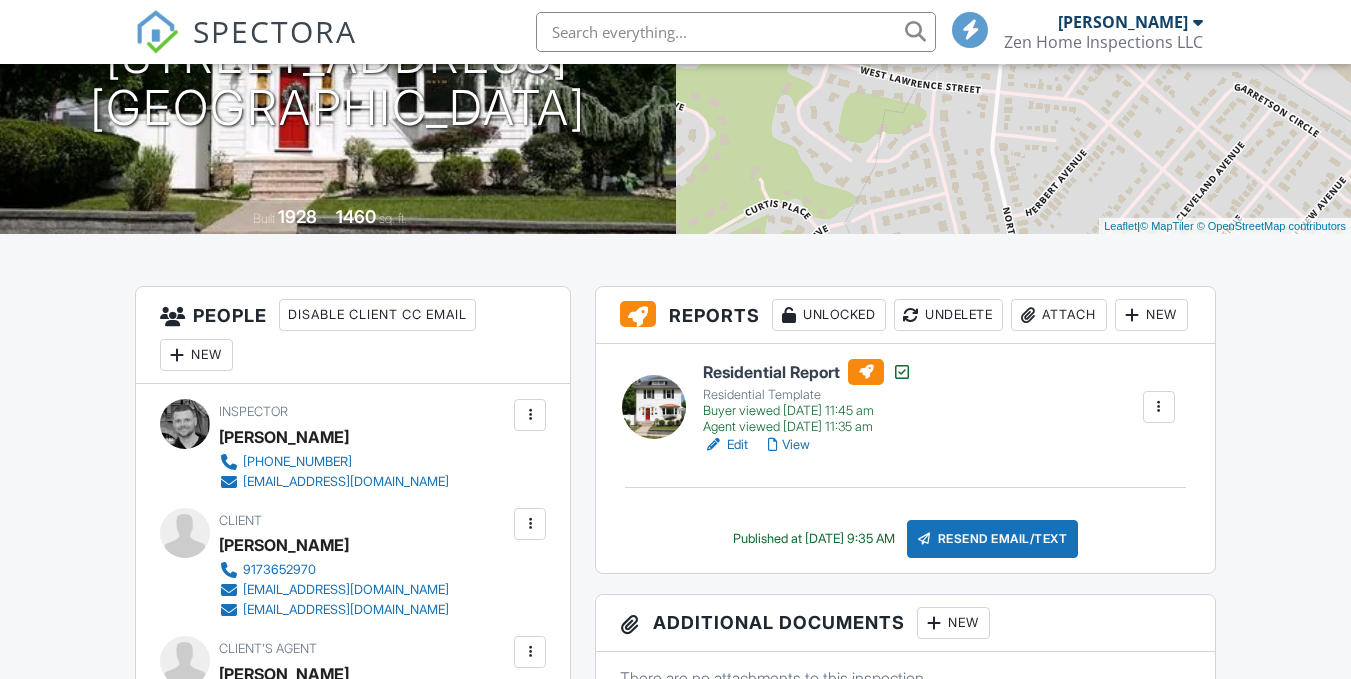 scroll, scrollTop: 300, scrollLeft: 0, axis: vertical 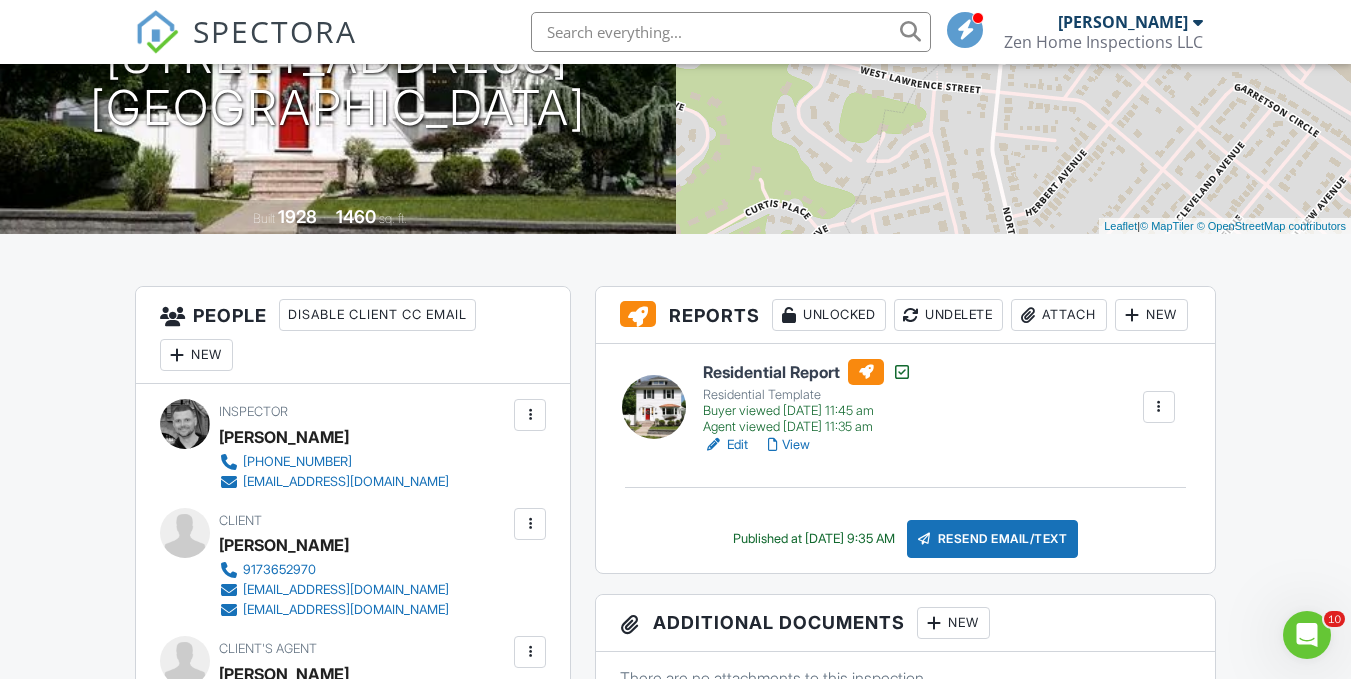 click on "New" at bounding box center [1151, 315] 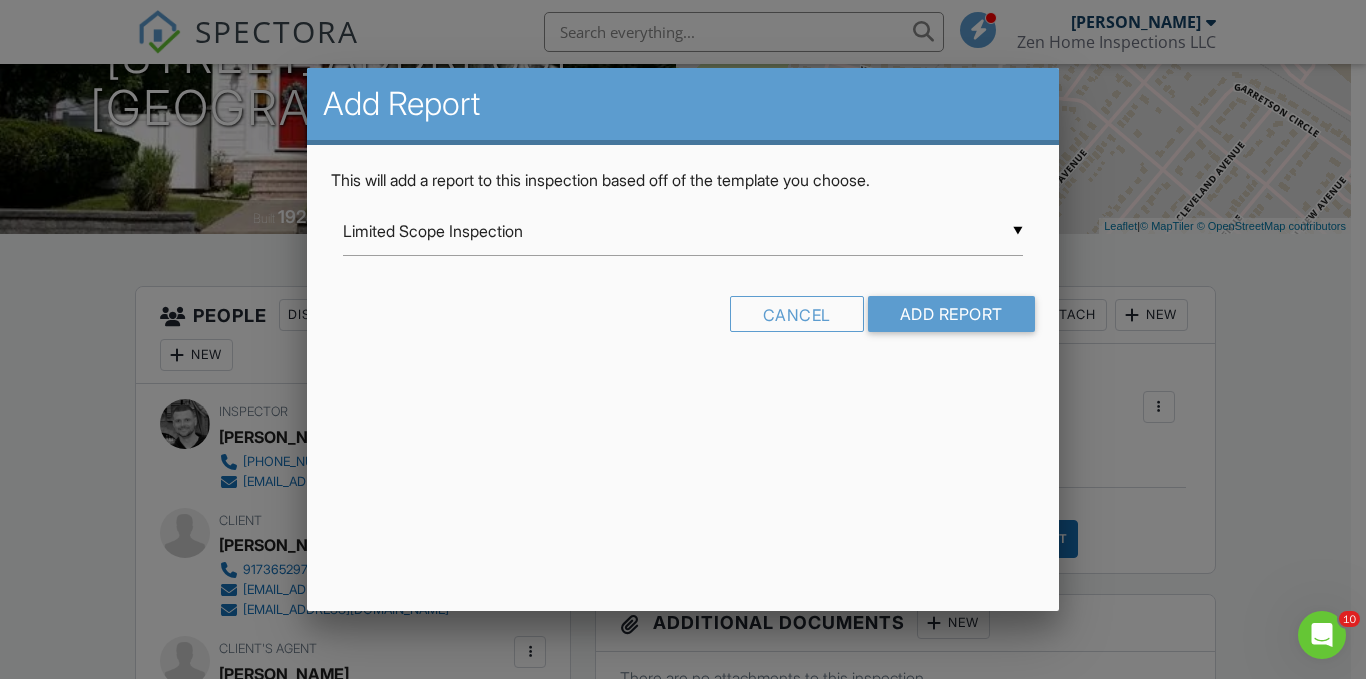 click on "▼ Limited Scope Inspection Limited Scope Inspection Residential Template Residential Template - Copy Townhouse/Condo/HOA/Building Management  Mold Inspection Radon Inspection 5 Point Inspection Fireplace Inspection Garage/WDI Imported from XLS - 10/30/2023 Limited Inspection-Furnace Limited Inspection Master Sewer Lateral Inspection Sewer Lateral Inspection from Anarumo Inspections W.D.I Supplemental  Limited Scope Inspection
Residential Template
Residential Template - Copy
Townhouse/Condo/HOA/Building Management
Mold Inspection
Radon Inspection
5 Point Inspection
Fireplace Inspection
Garage/WDI
Imported from XLS - 10/30/2023
Limited Inspection-Furnace
Limited Inspection Master
Sewer Lateral Inspection
Sewer Lateral Inspection from Anarumo Inspections
W.D.I Supplemental" at bounding box center [682, 231] 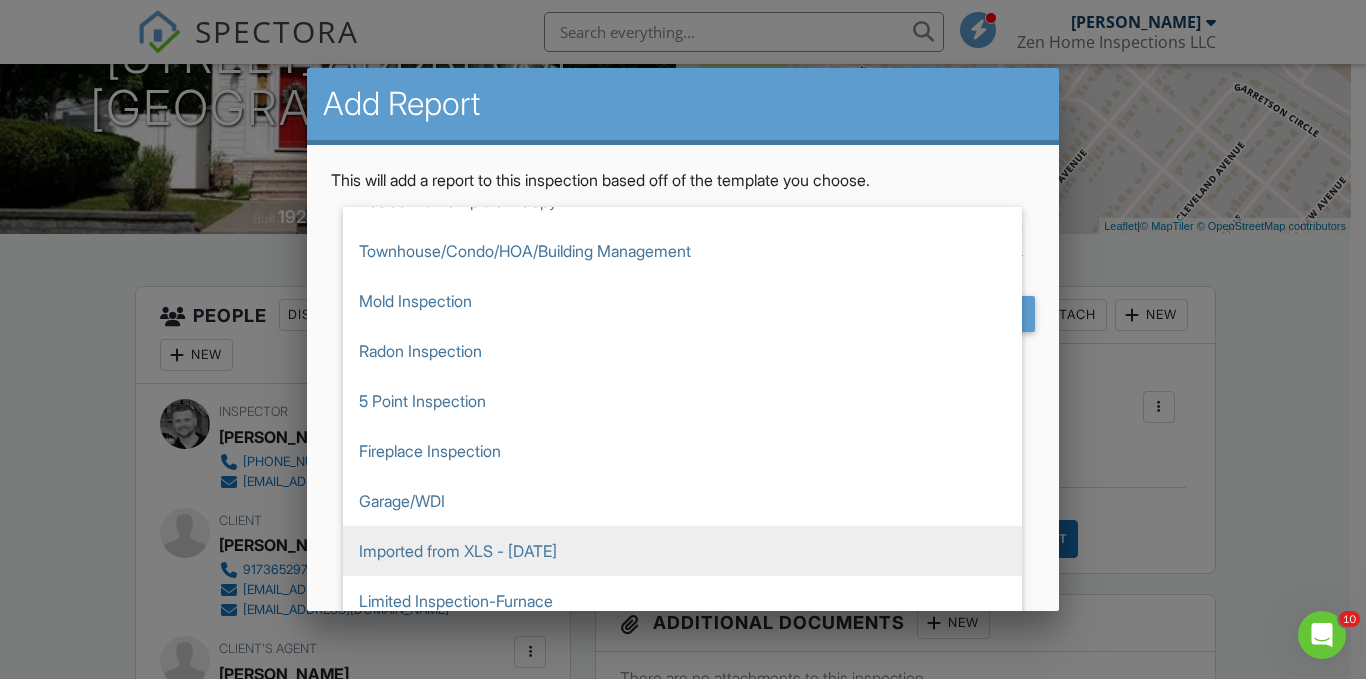 scroll, scrollTop: 278, scrollLeft: 0, axis: vertical 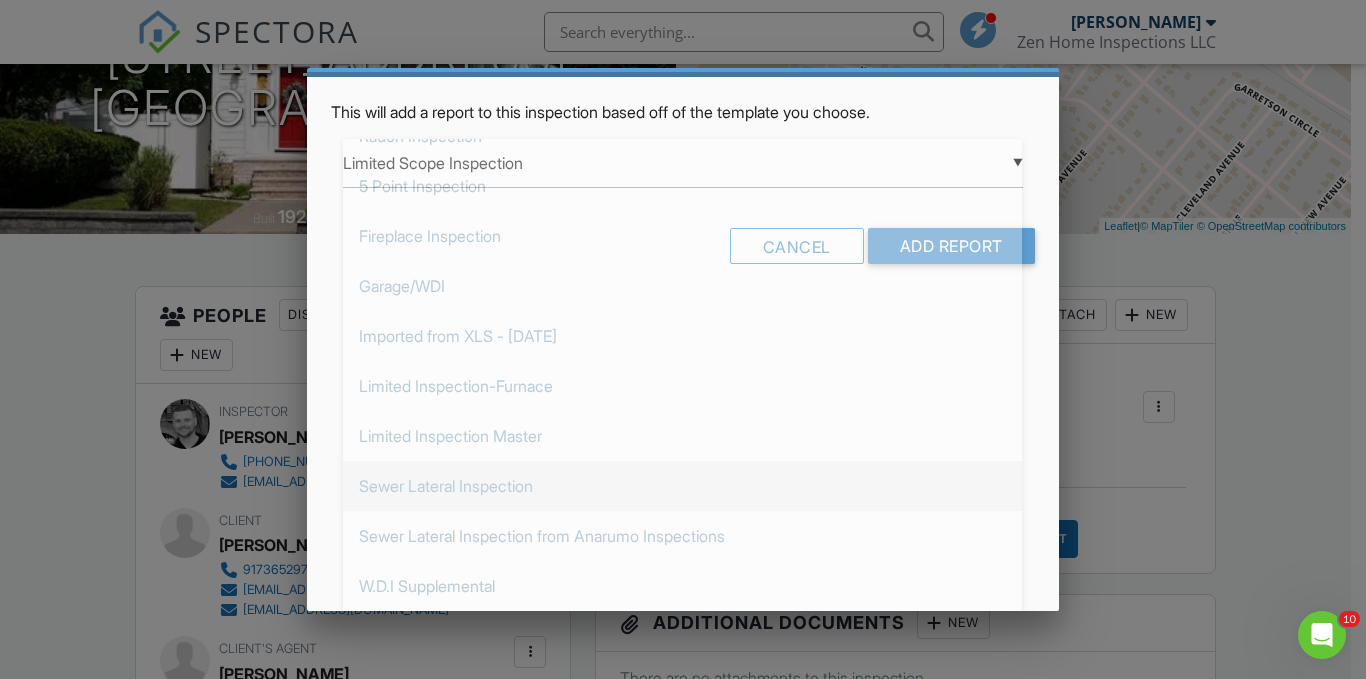 click on "Sewer Lateral Inspection" at bounding box center [682, 486] 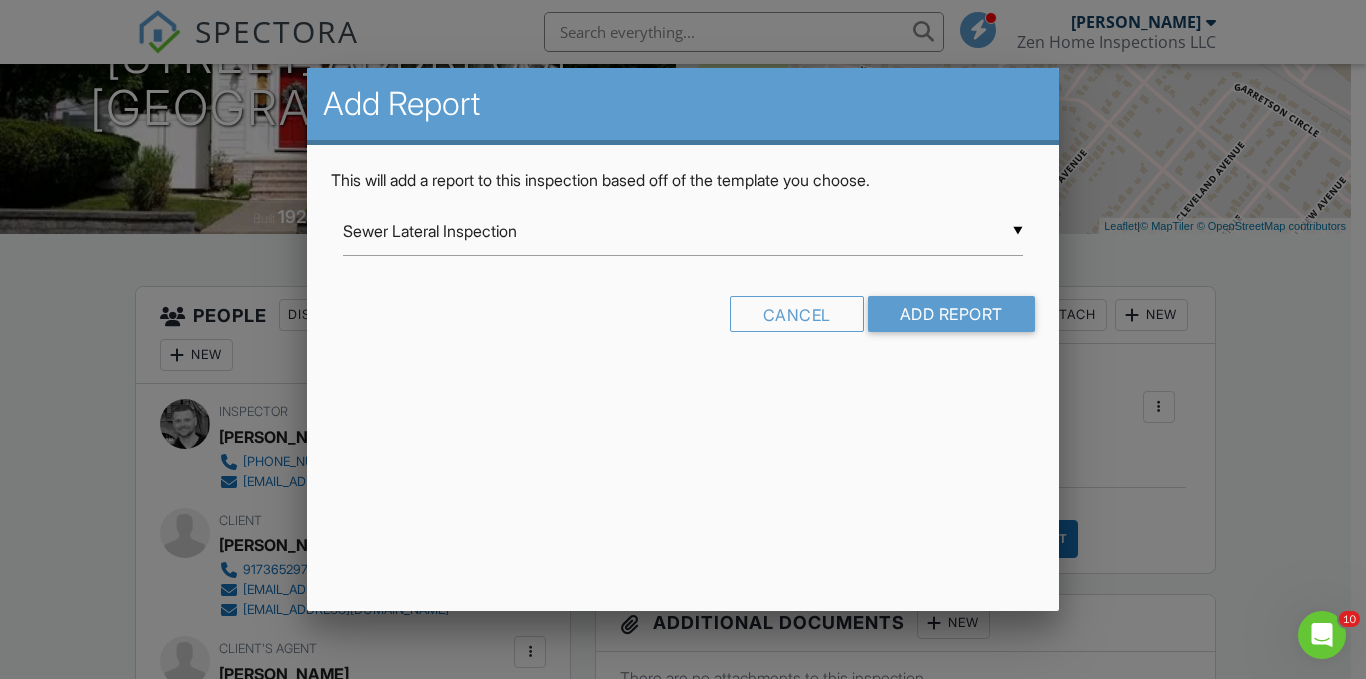 scroll, scrollTop: 0, scrollLeft: 0, axis: both 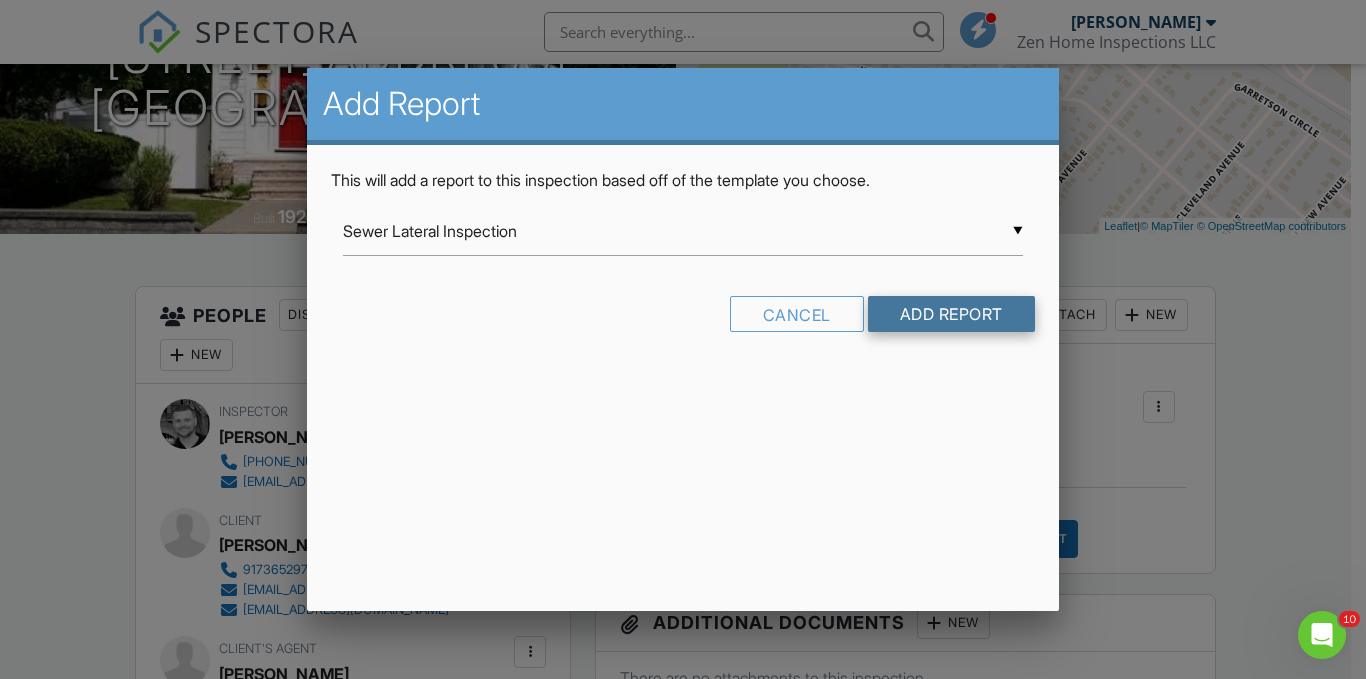 click on "Add Report" at bounding box center [951, 314] 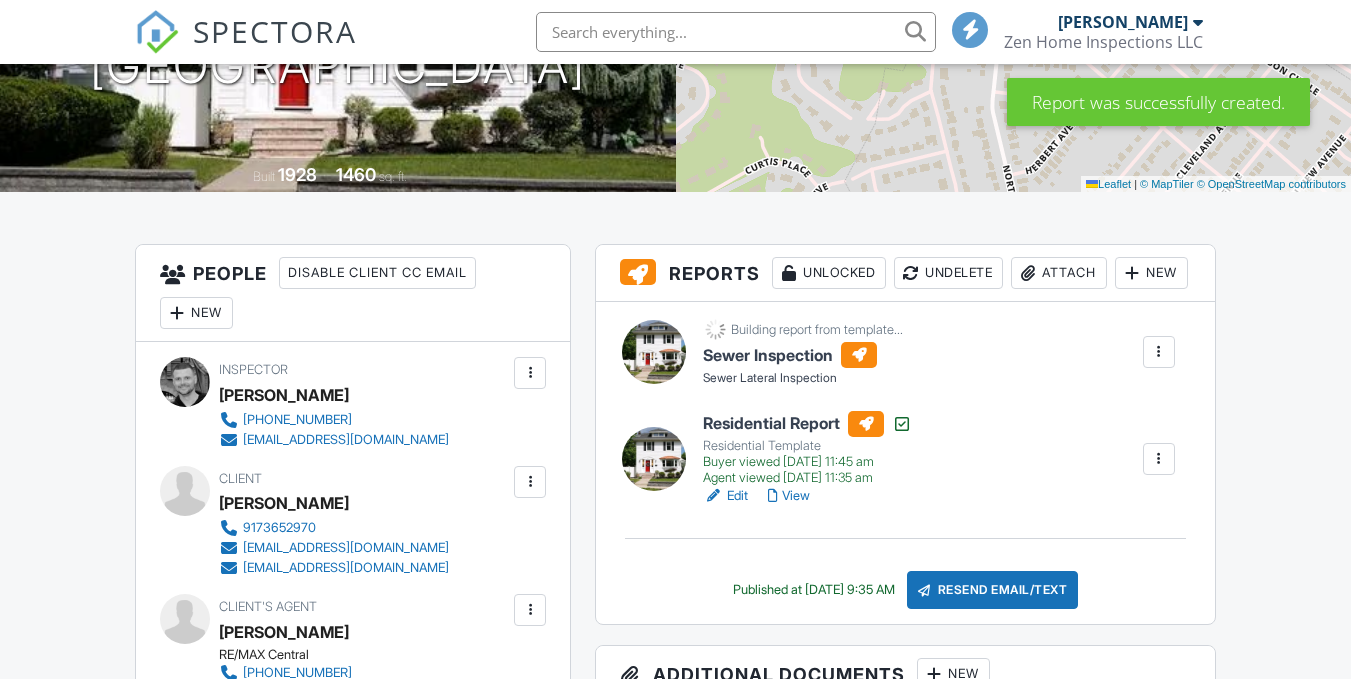 scroll, scrollTop: 500, scrollLeft: 0, axis: vertical 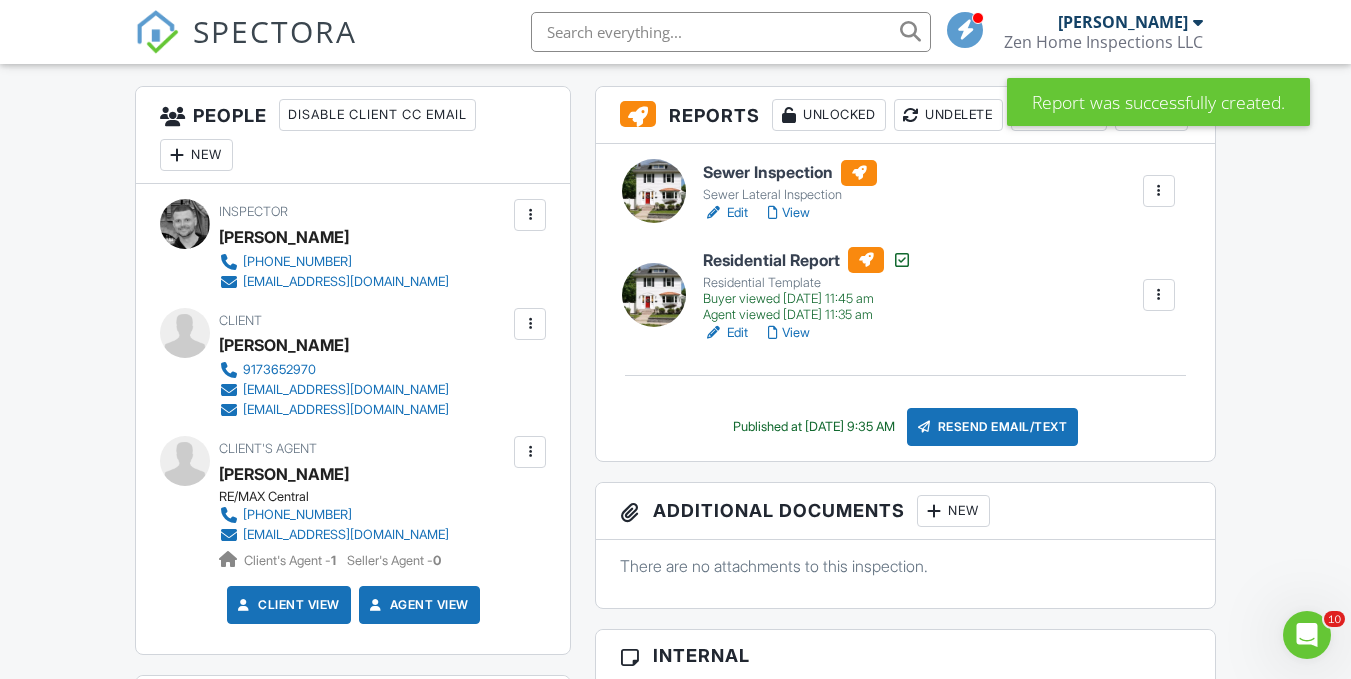 click on "Sewer Inspection" at bounding box center [790, 173] 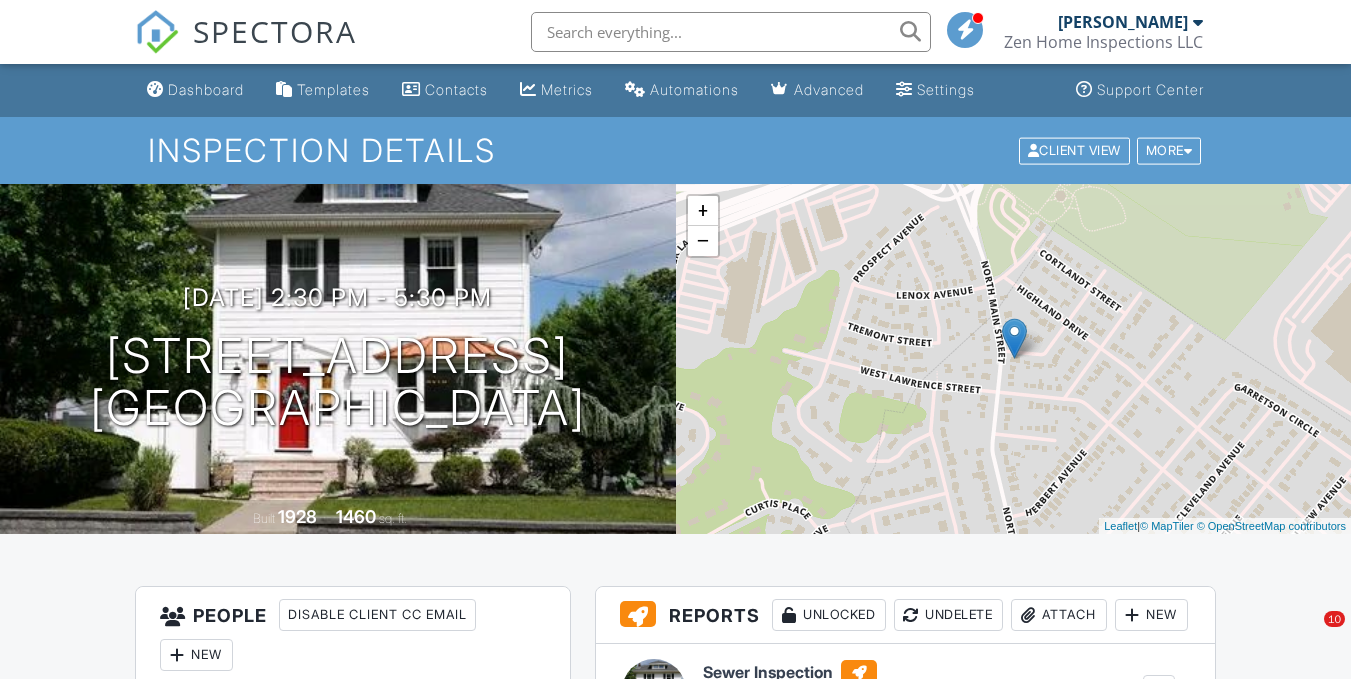 scroll, scrollTop: 0, scrollLeft: 0, axis: both 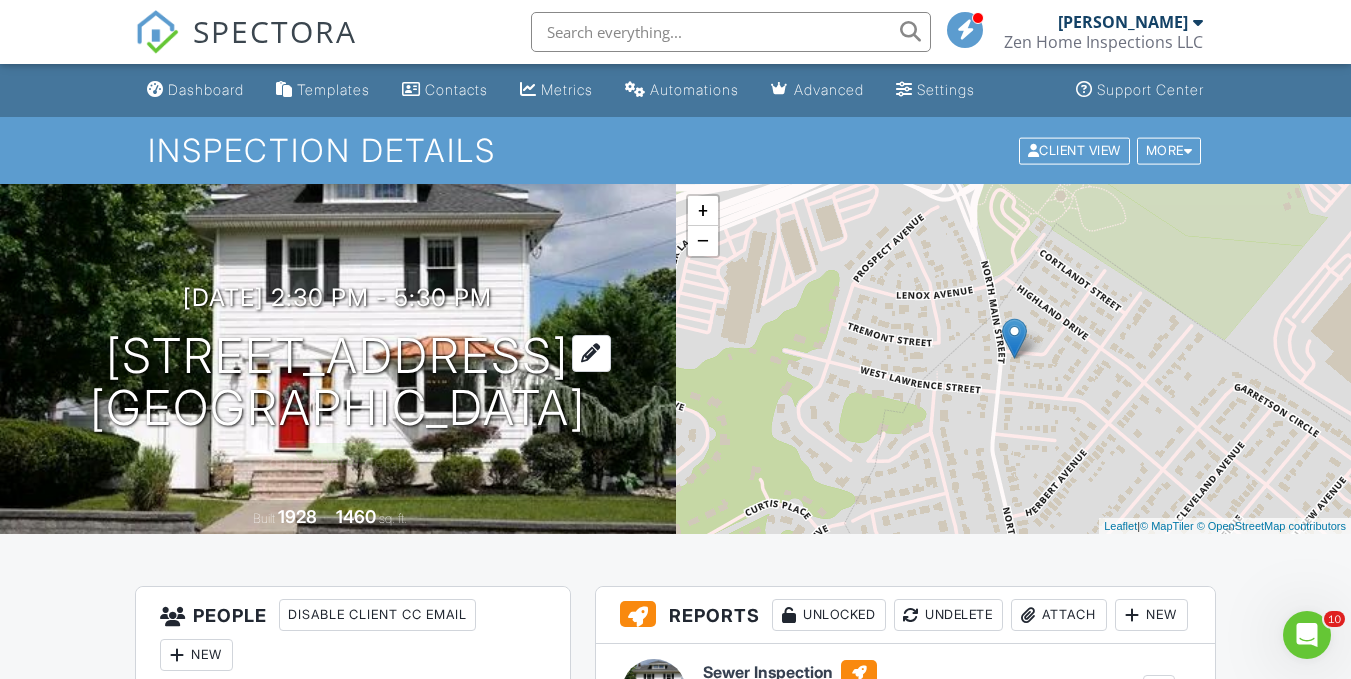 drag, startPoint x: 66, startPoint y: 343, endPoint x: 578, endPoint y: 421, distance: 517.90735 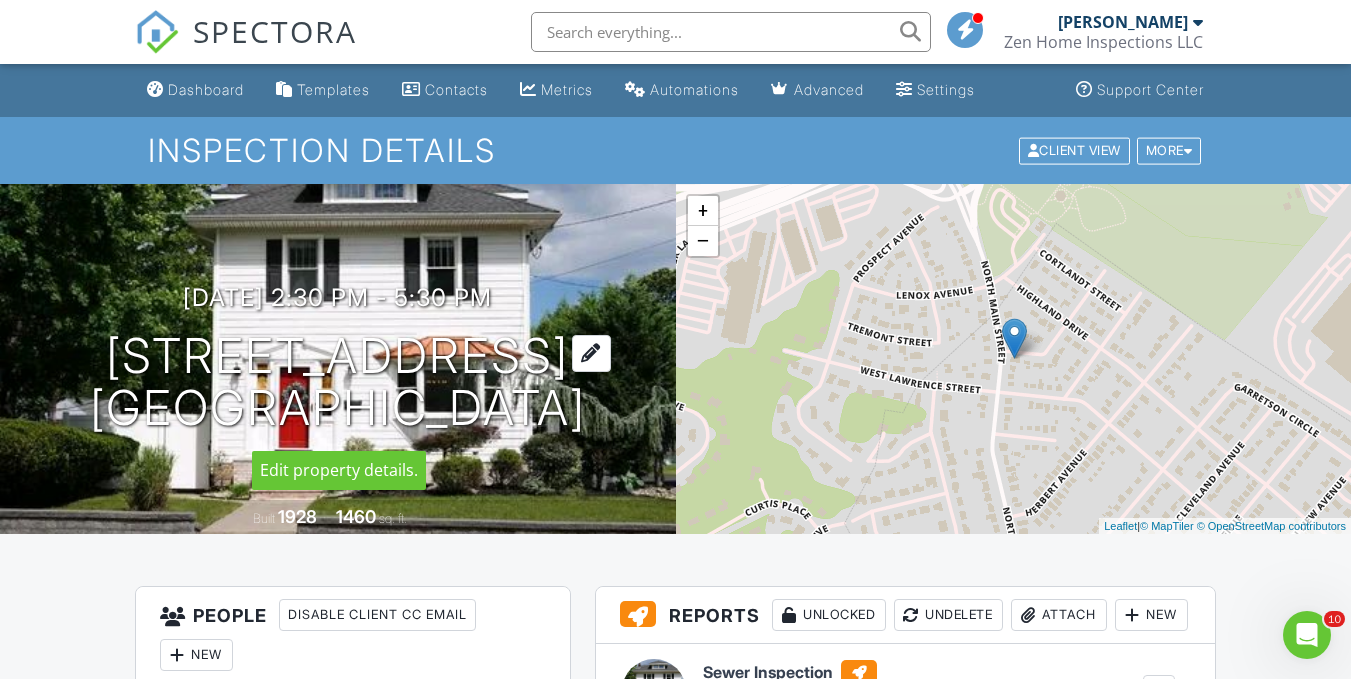 copy on "[STREET_ADDRESS]" 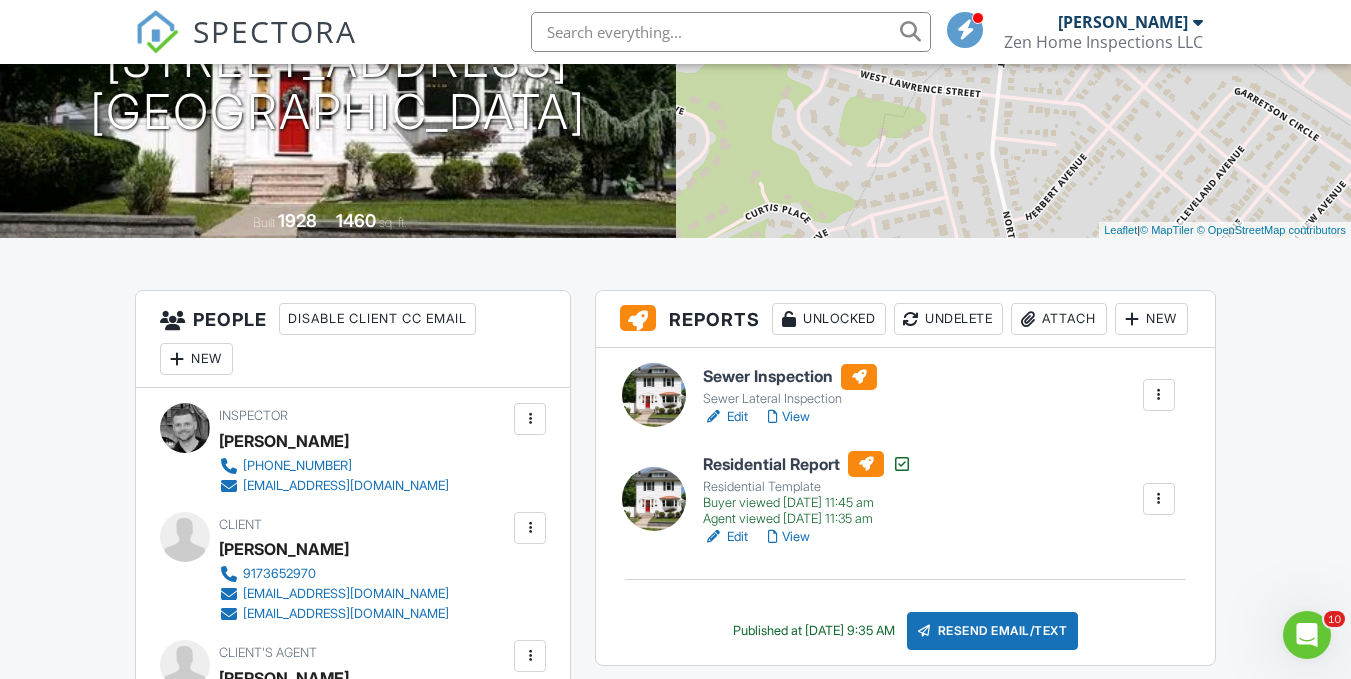 scroll, scrollTop: 500, scrollLeft: 0, axis: vertical 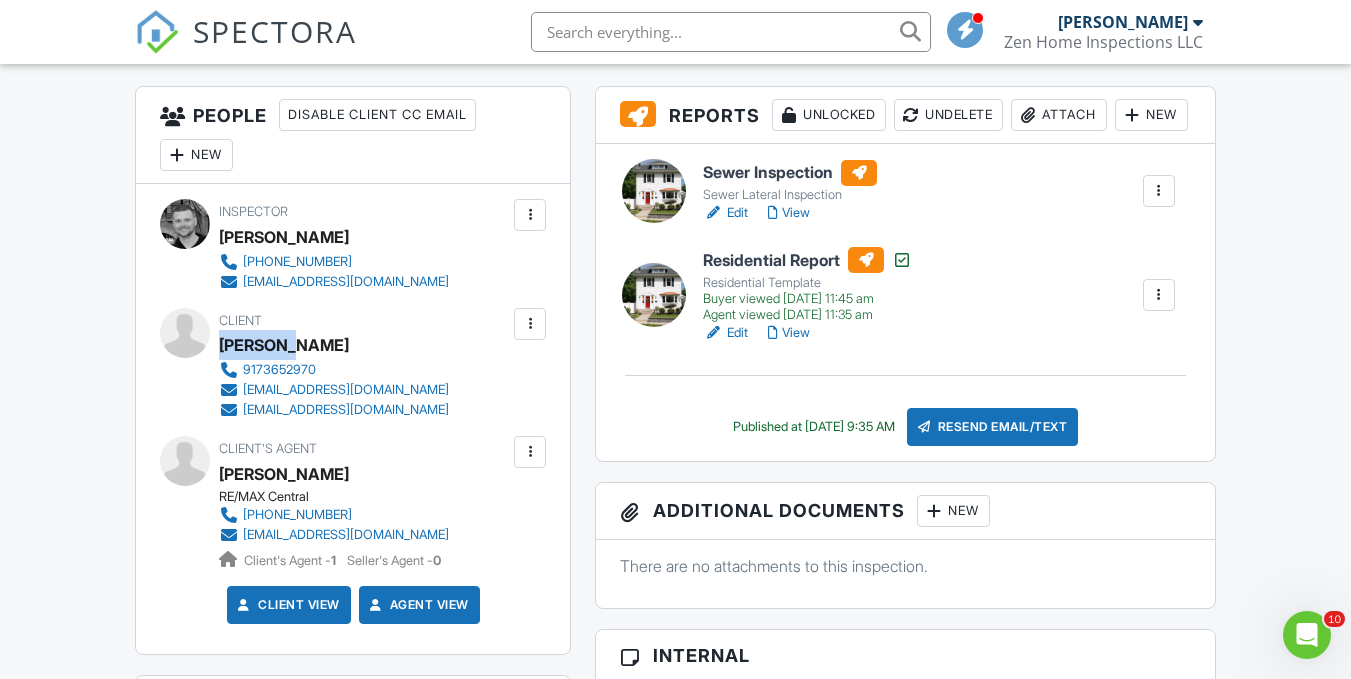 drag, startPoint x: 339, startPoint y: 329, endPoint x: 353, endPoint y: 356, distance: 30.413813 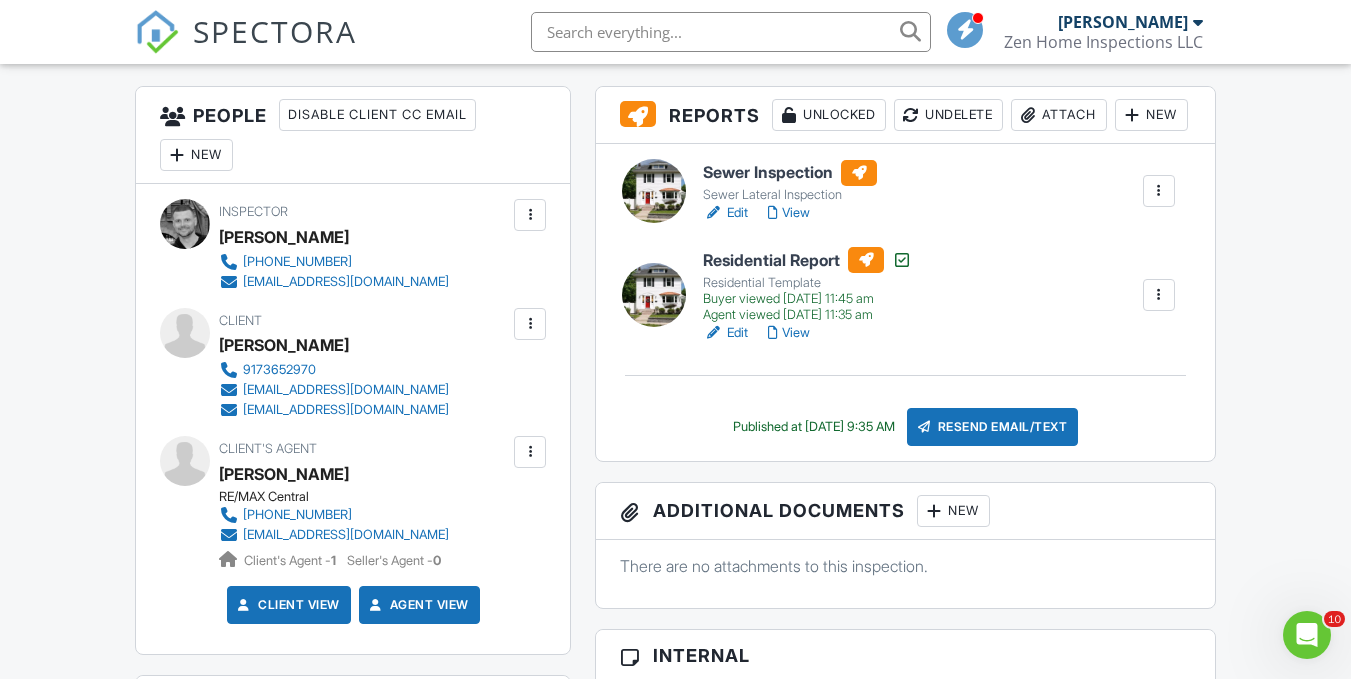 drag, startPoint x: 415, startPoint y: 334, endPoint x: 401, endPoint y: 338, distance: 14.56022 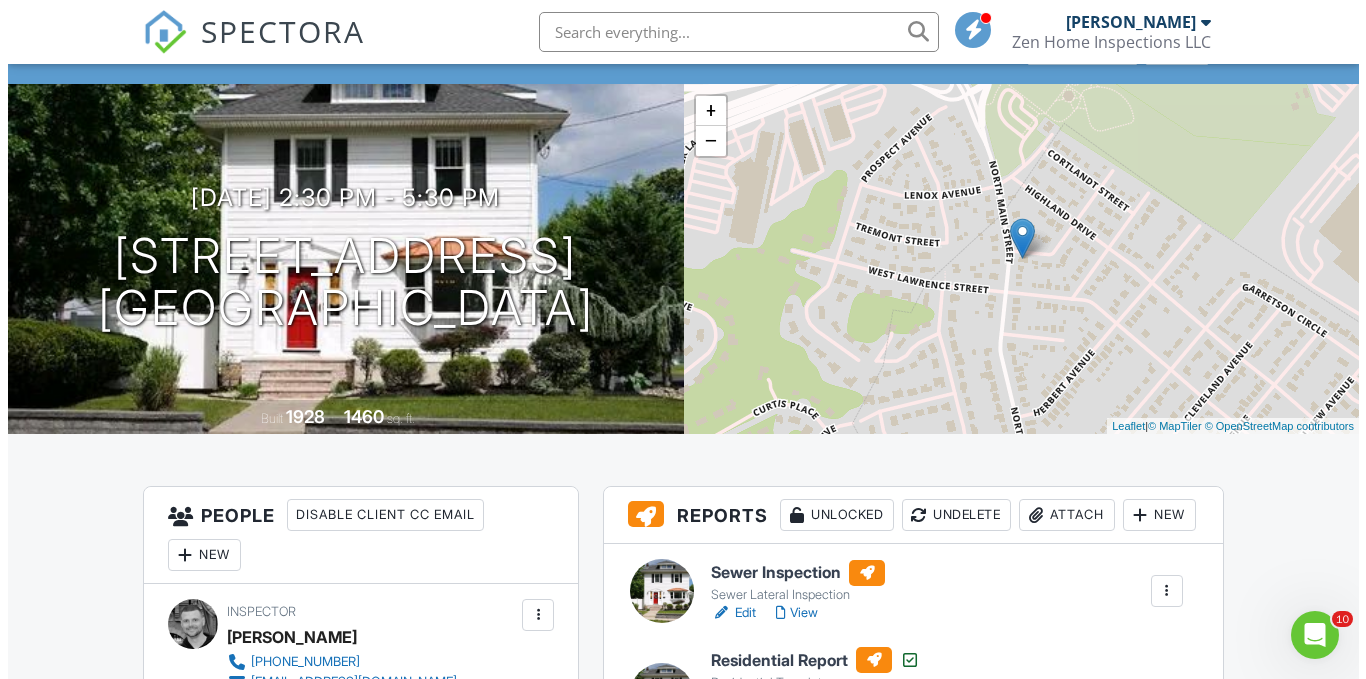 scroll, scrollTop: 300, scrollLeft: 0, axis: vertical 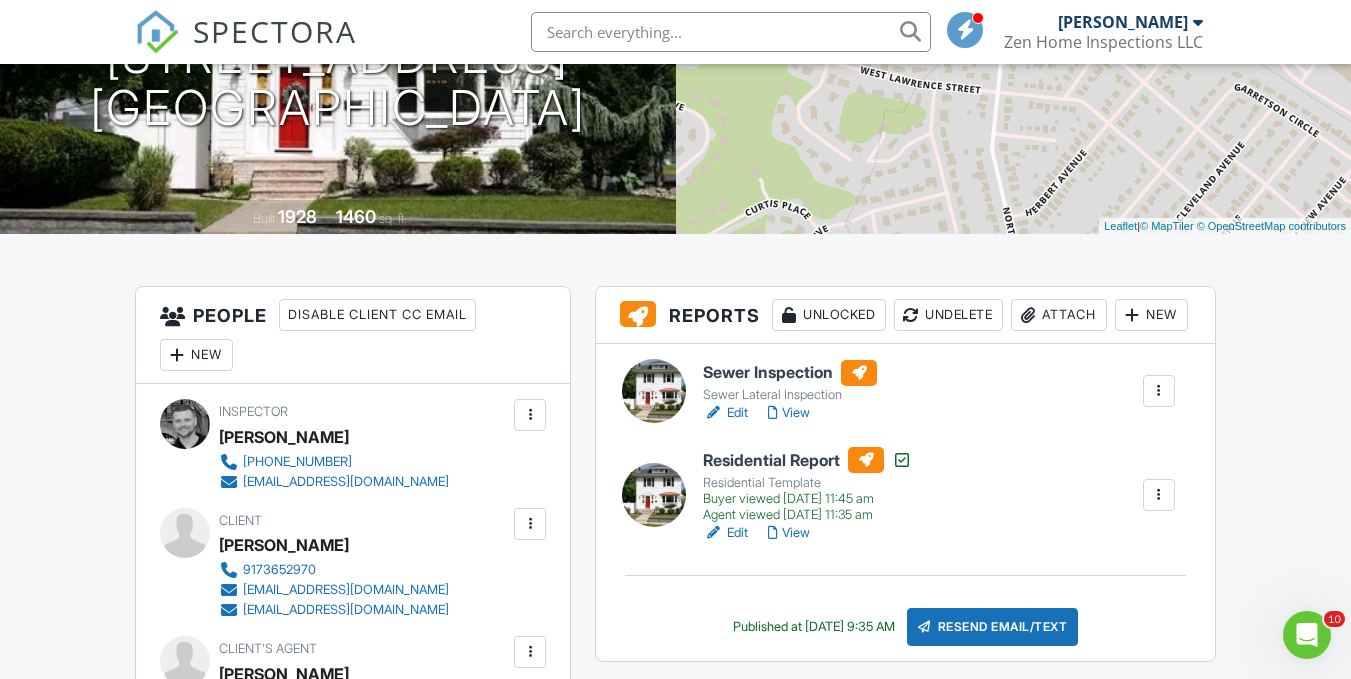 click on "Attach" at bounding box center (1059, 315) 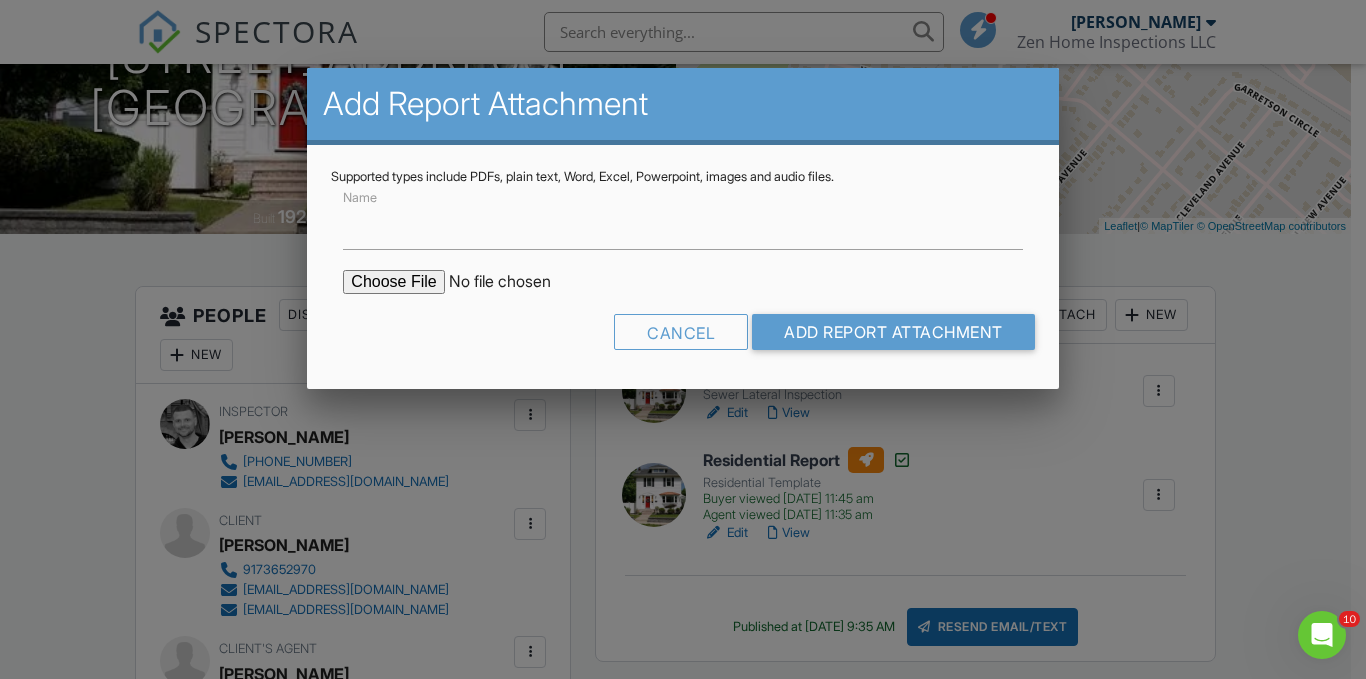 click at bounding box center [513, 282] 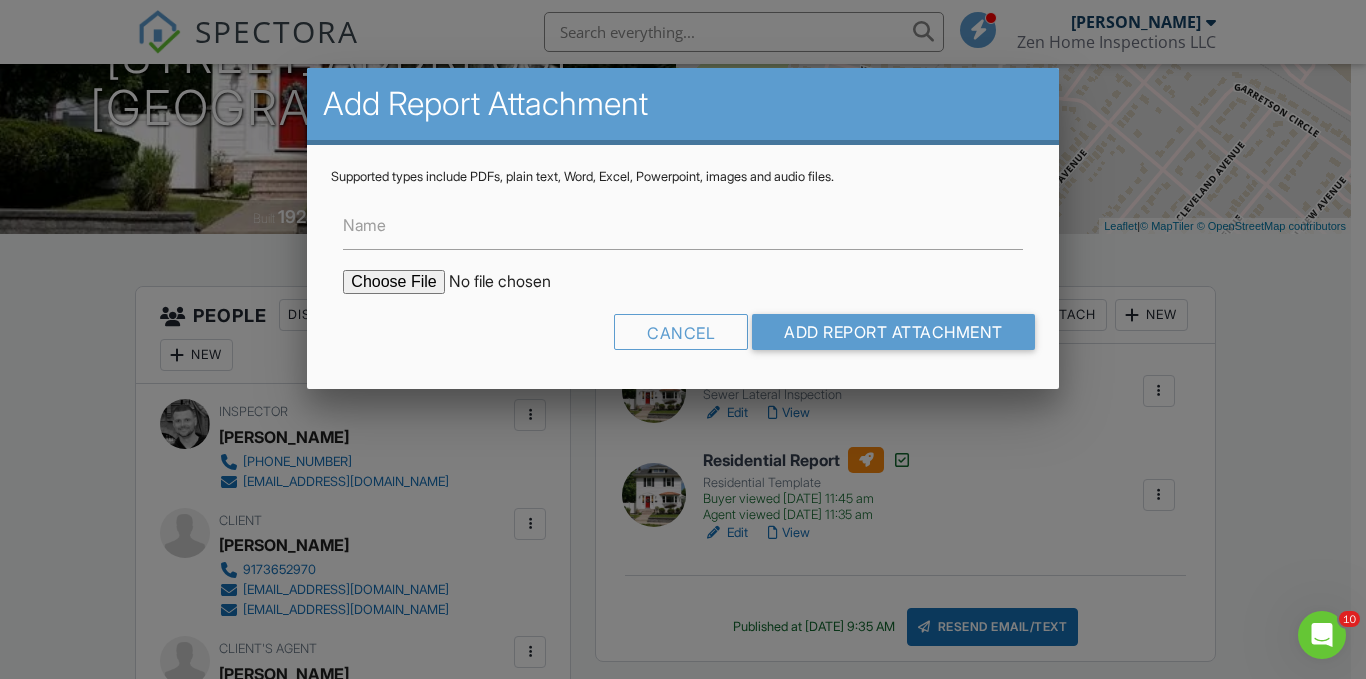 type on "C:\fakepath\NPMA33-Orloski.pdf" 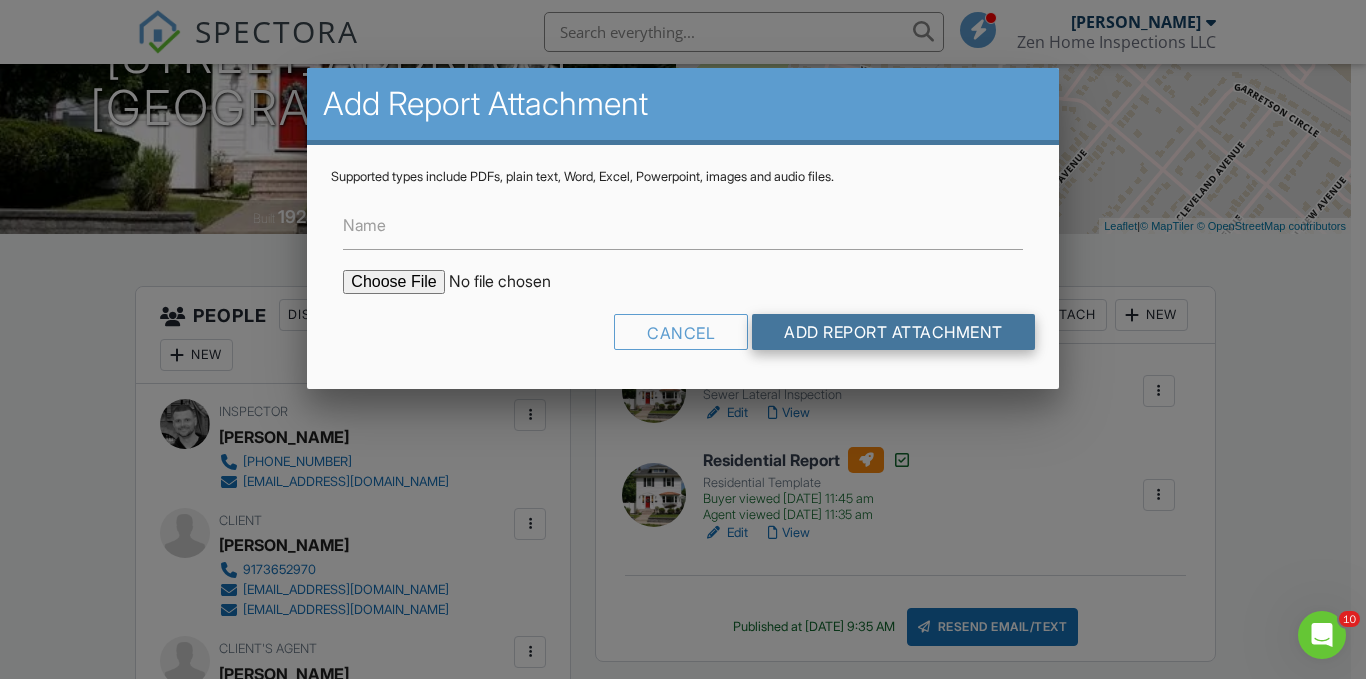 click on "Add Report Attachment" at bounding box center [893, 332] 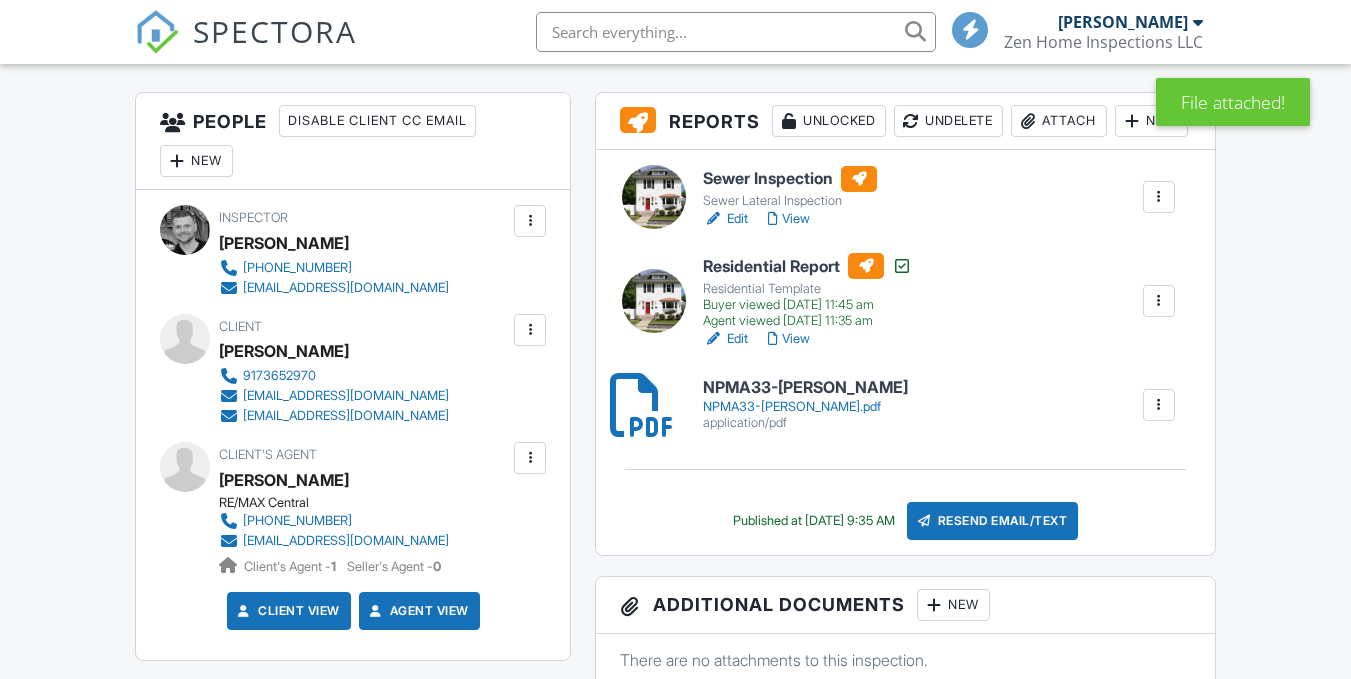 scroll, scrollTop: 400, scrollLeft: 0, axis: vertical 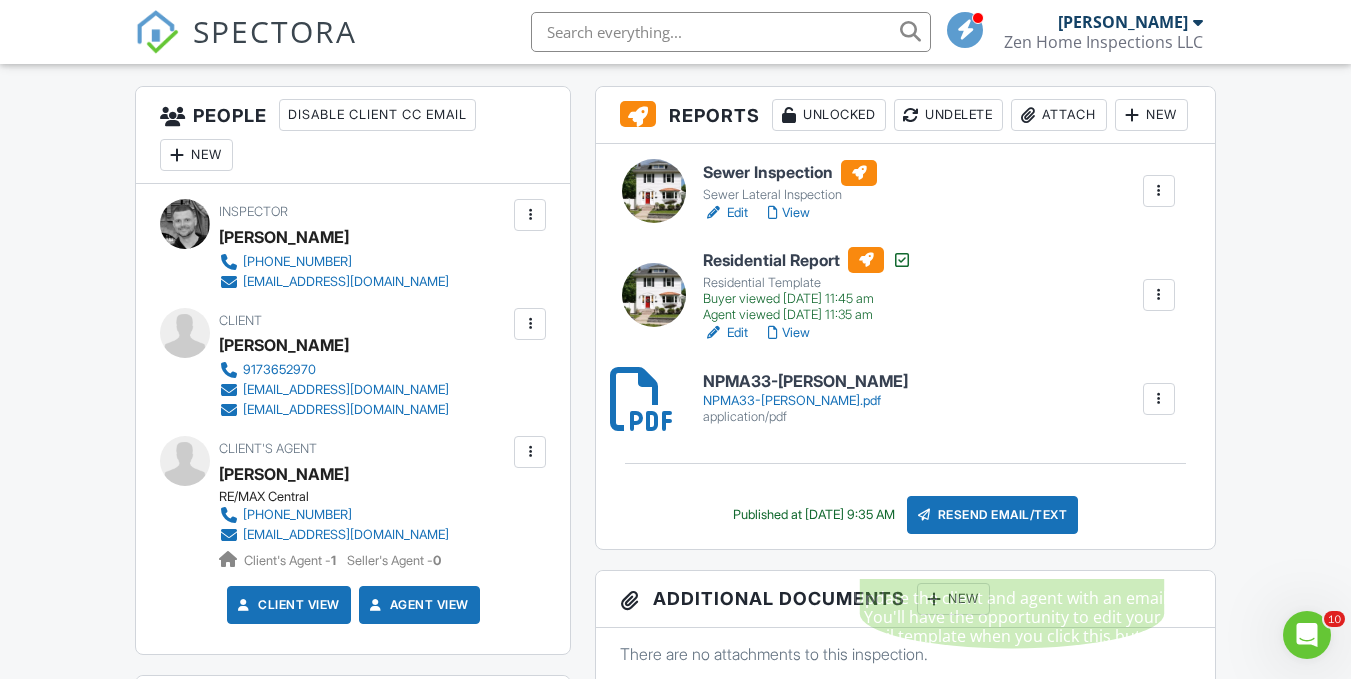 click on "Resend Email/Text" at bounding box center [993, 515] 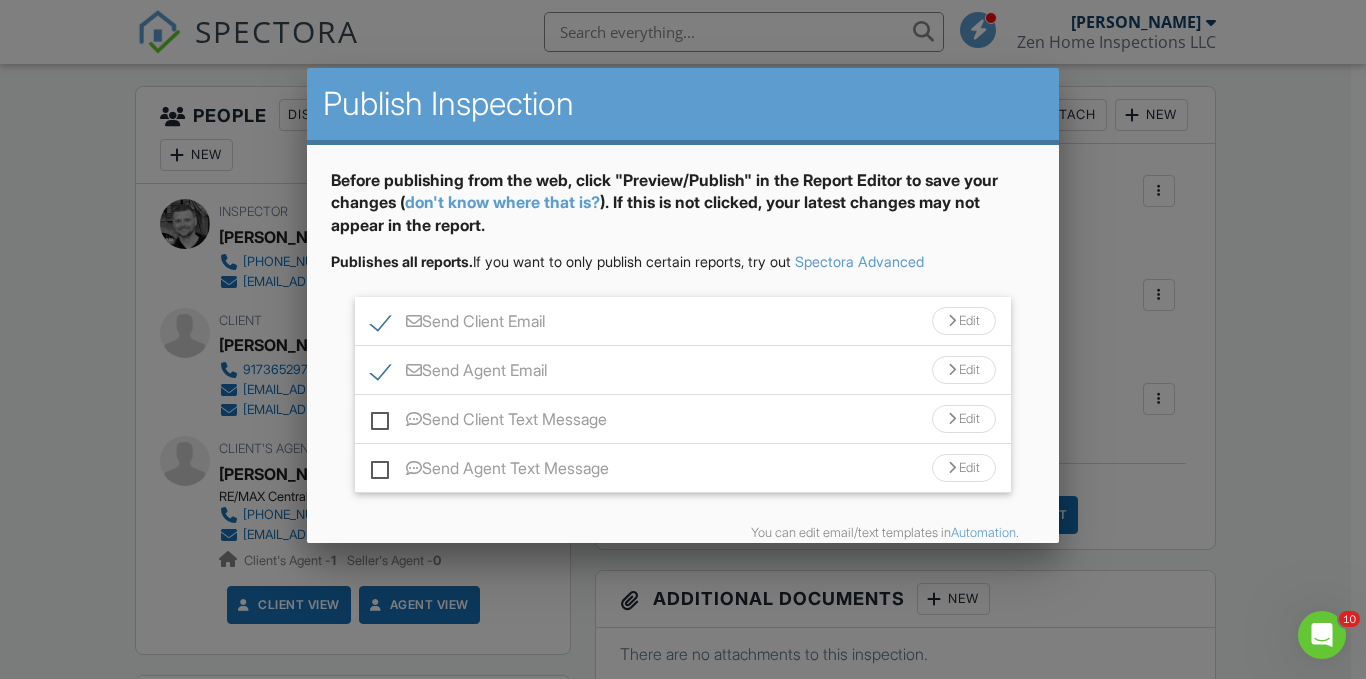 scroll, scrollTop: 94, scrollLeft: 0, axis: vertical 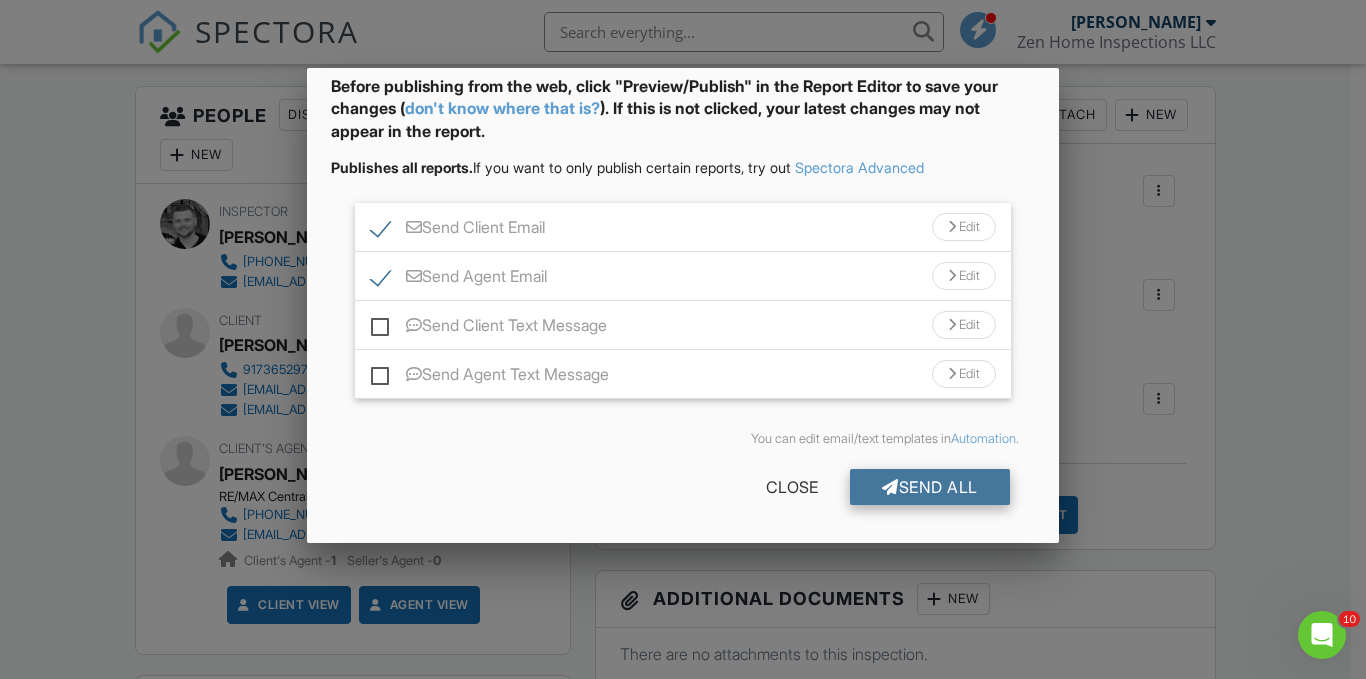 click on "Send All" at bounding box center (930, 487) 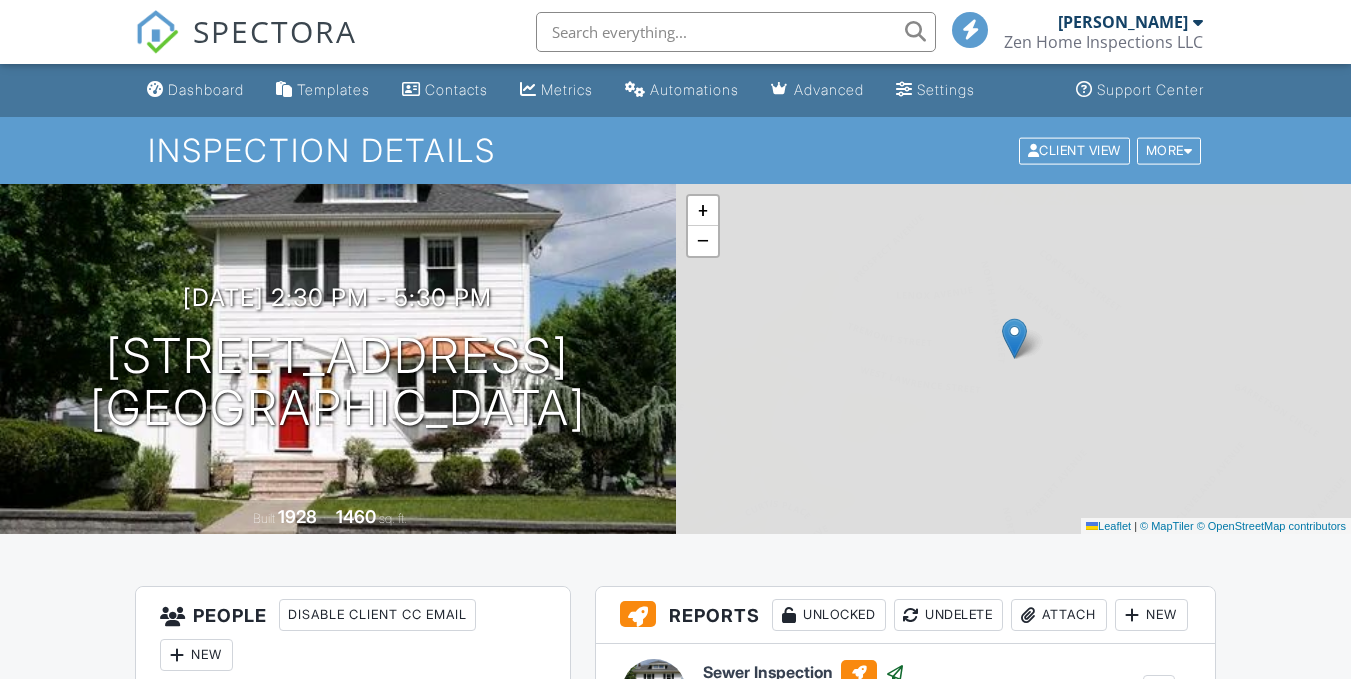 scroll, scrollTop: 500, scrollLeft: 0, axis: vertical 